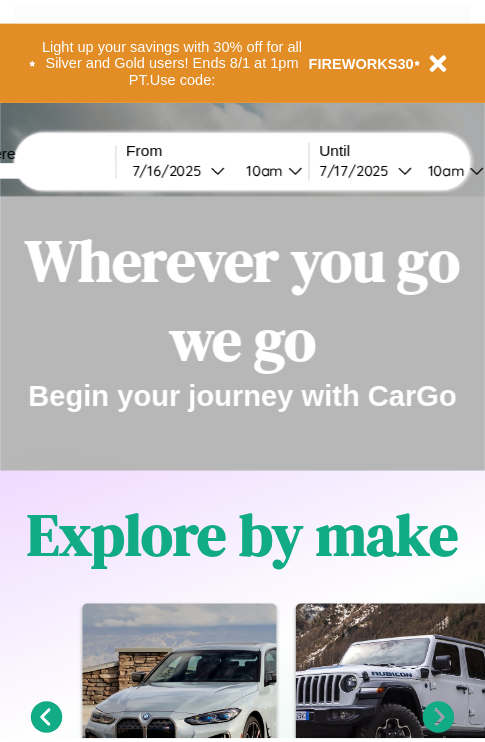 scroll, scrollTop: 0, scrollLeft: 0, axis: both 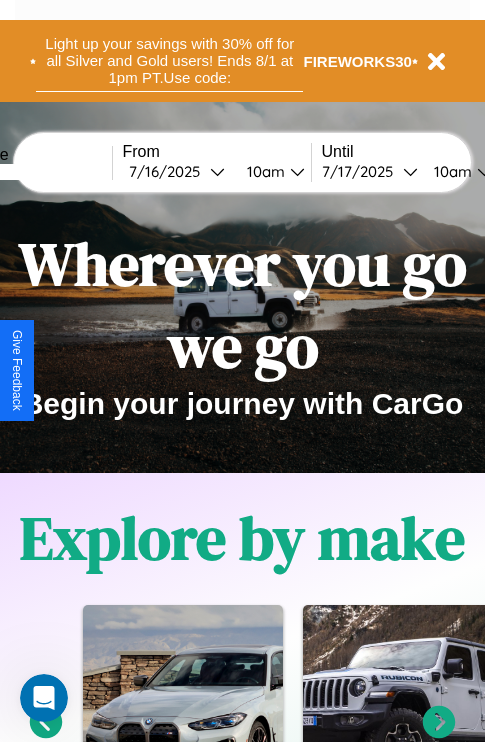 click on "Light up your savings with 30% off for all Silver and Gold users! Ends 8/1 at 1pm PT.  Use code:" at bounding box center (169, 61) 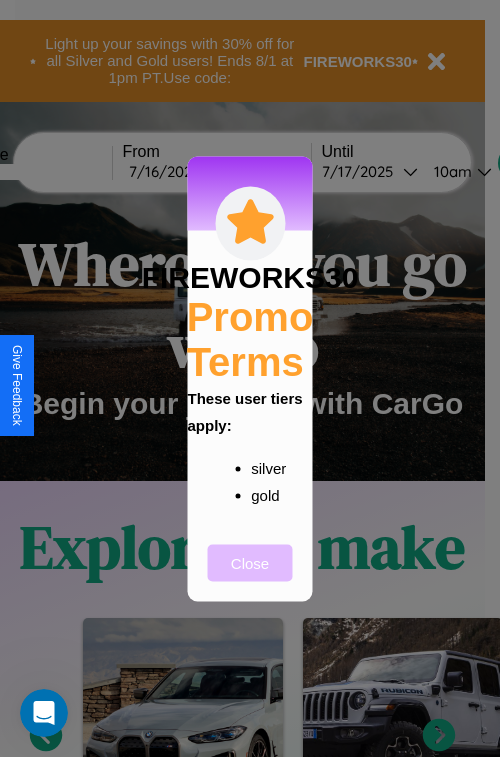 click on "Close" at bounding box center (250, 562) 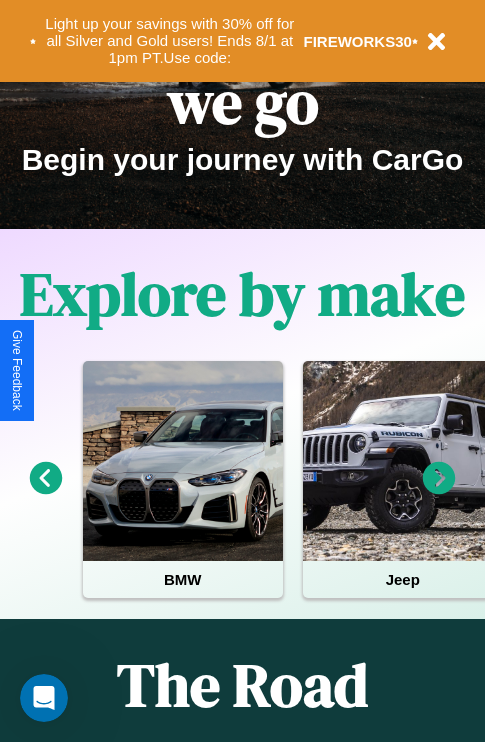 scroll, scrollTop: 308, scrollLeft: 0, axis: vertical 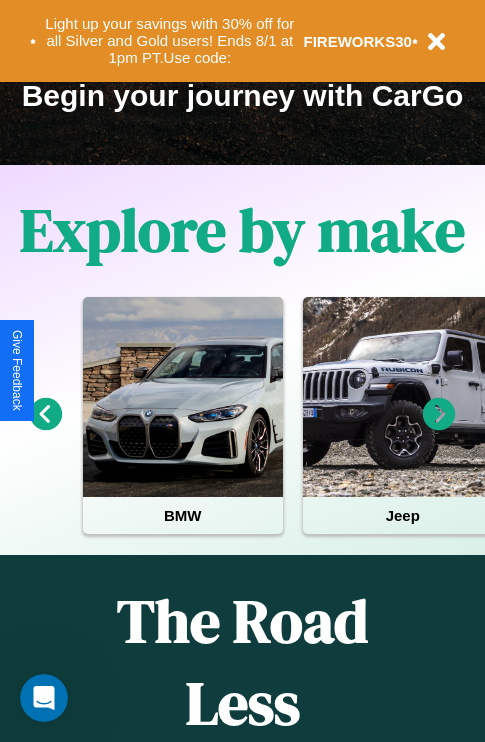 click 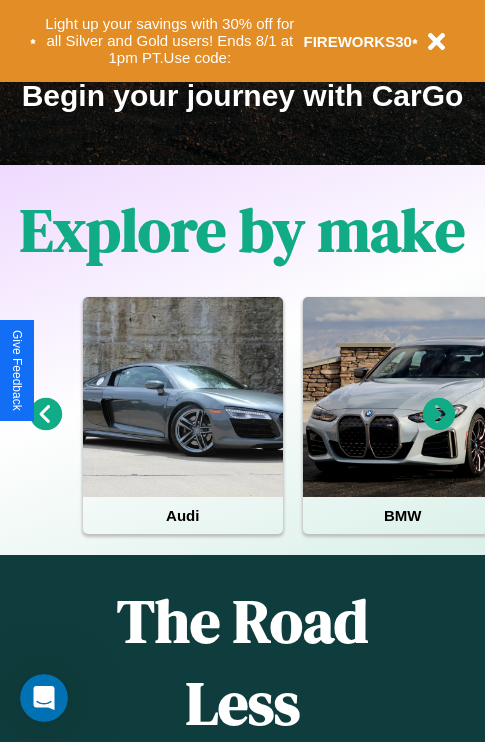 click 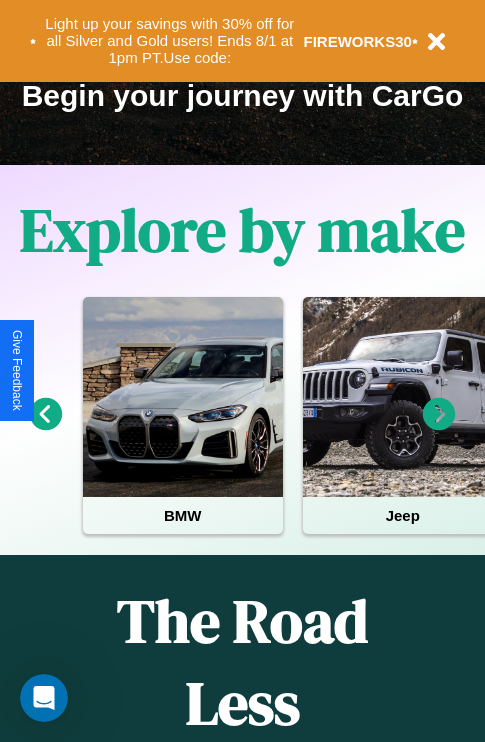 click 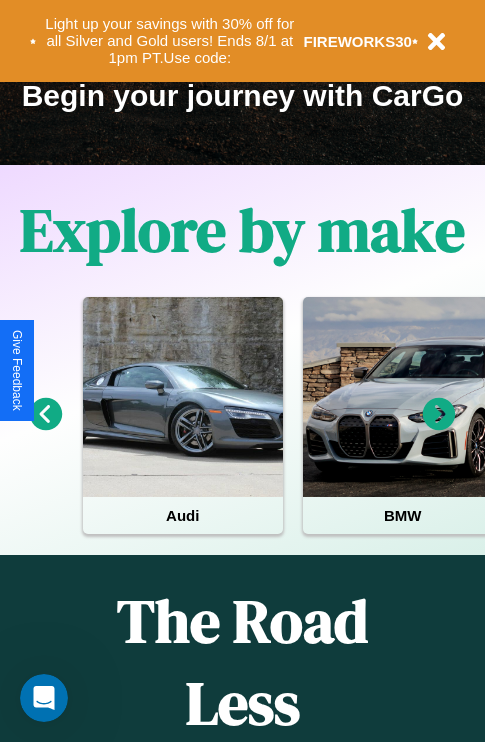 click 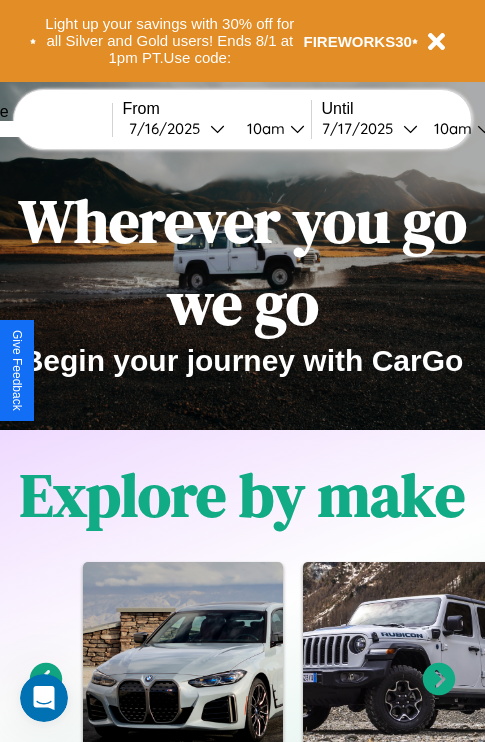scroll, scrollTop: 0, scrollLeft: 0, axis: both 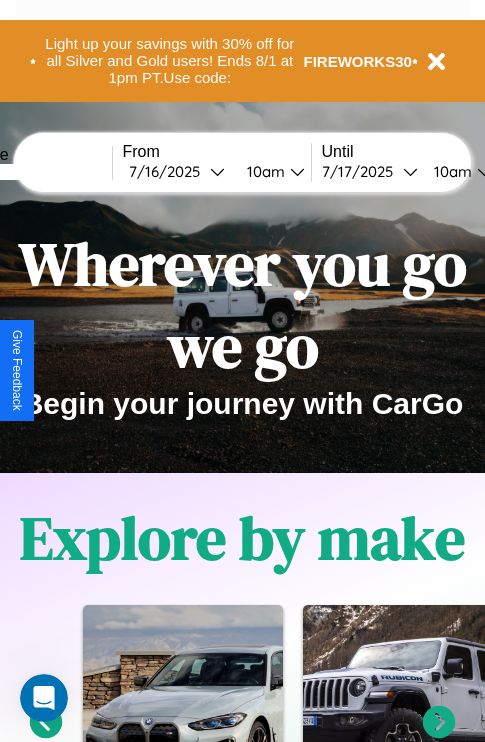 click at bounding box center [37, 172] 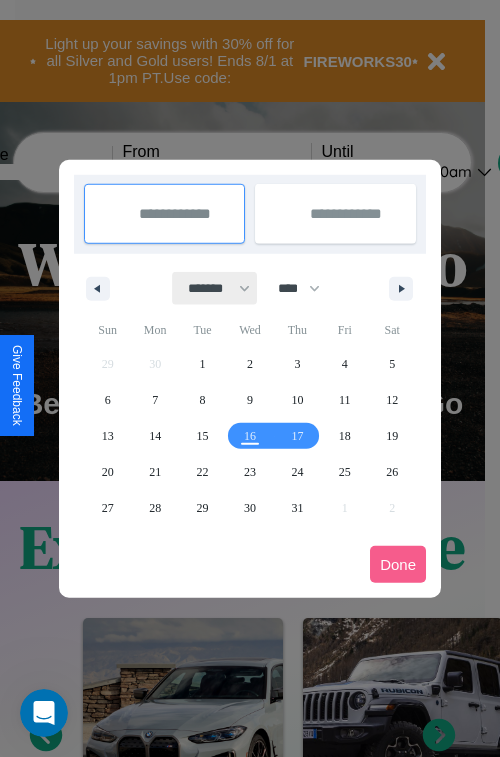 click on "******* ******** ***** ***** *** **** **** ****** ********* ******* ******** ********" at bounding box center [215, 288] 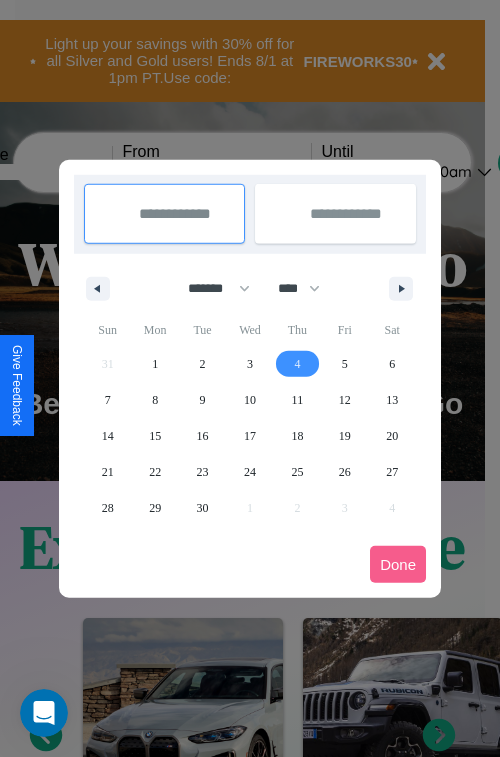 click on "4" at bounding box center [297, 364] 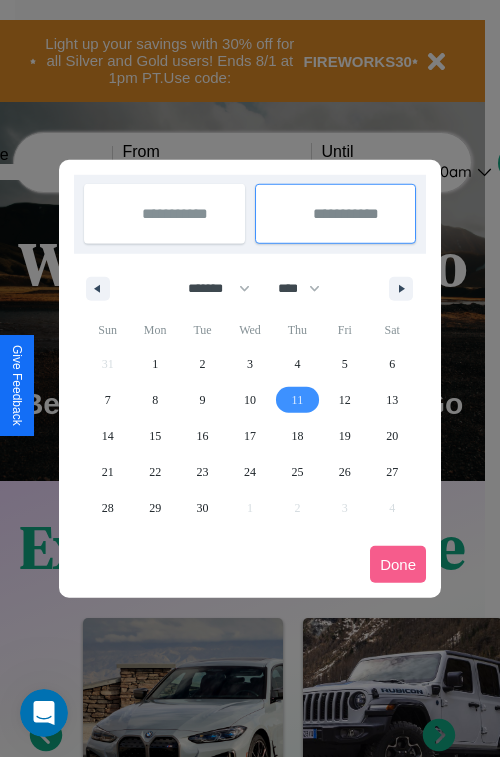click on "11" at bounding box center (298, 400) 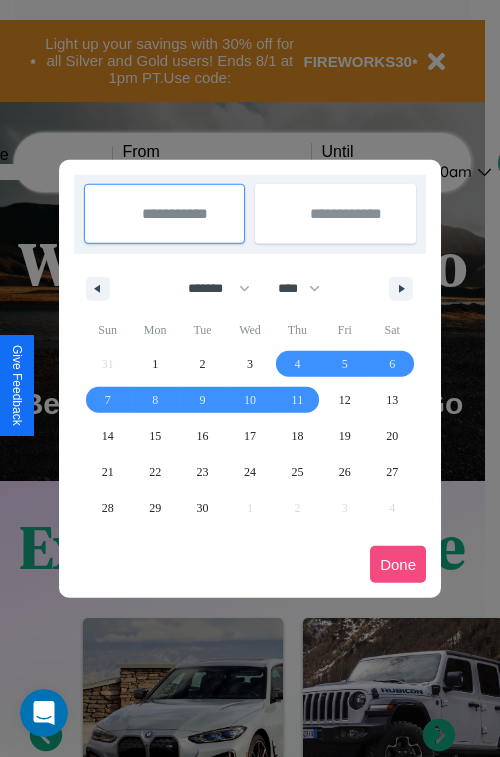 click on "Done" at bounding box center [398, 564] 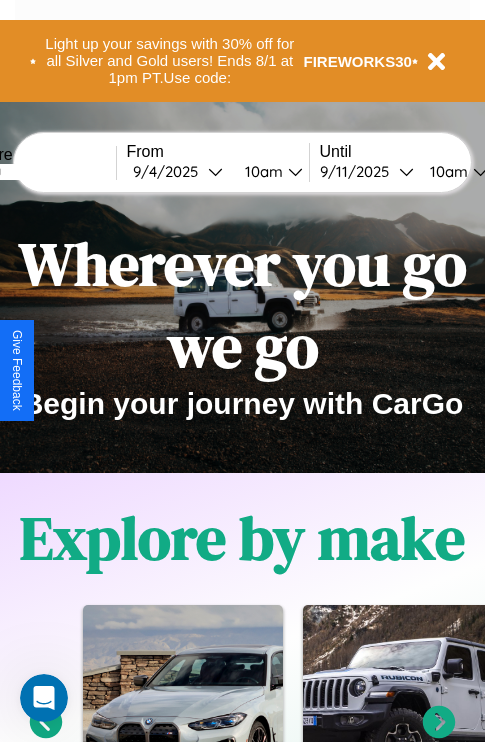 scroll, scrollTop: 0, scrollLeft: 70, axis: horizontal 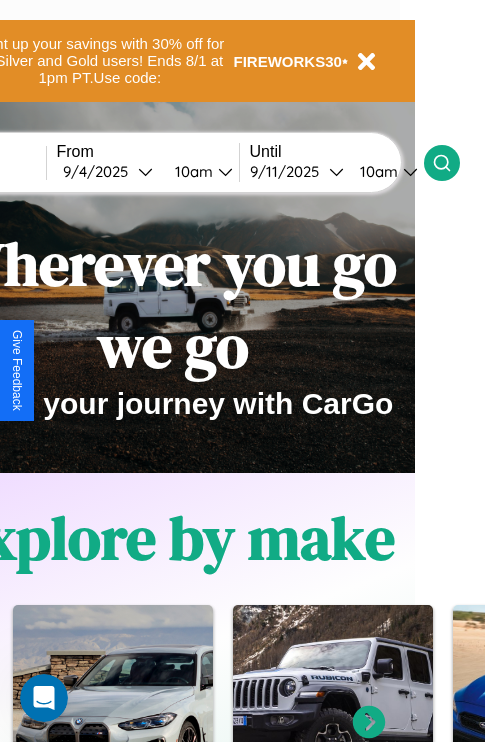 click 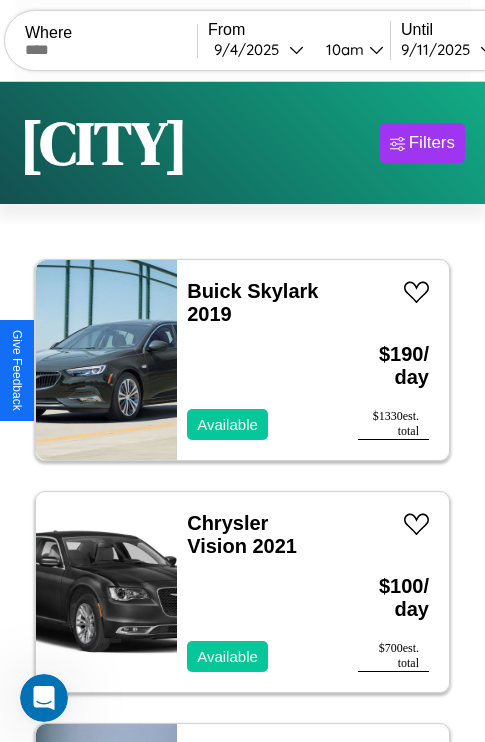 scroll, scrollTop: 95, scrollLeft: 0, axis: vertical 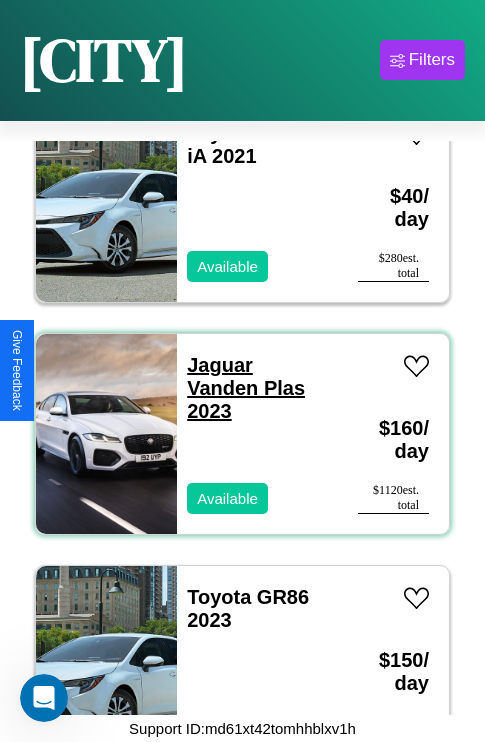 click on "Jaguar   Vanden Plas   2023" at bounding box center (246, 388) 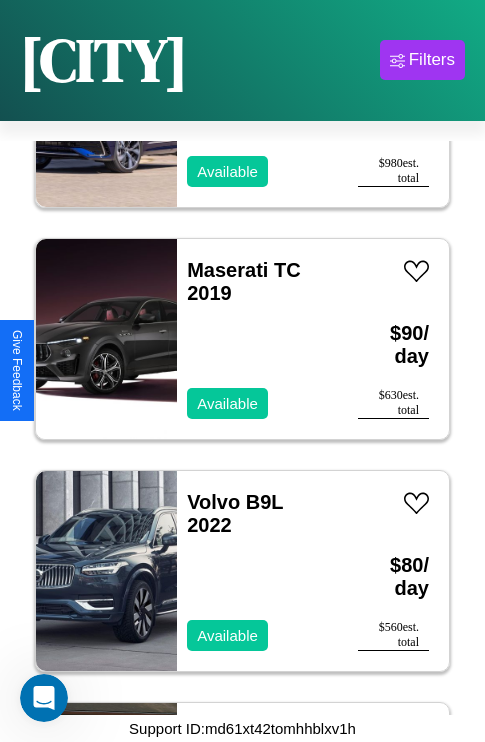 scroll, scrollTop: 20027, scrollLeft: 0, axis: vertical 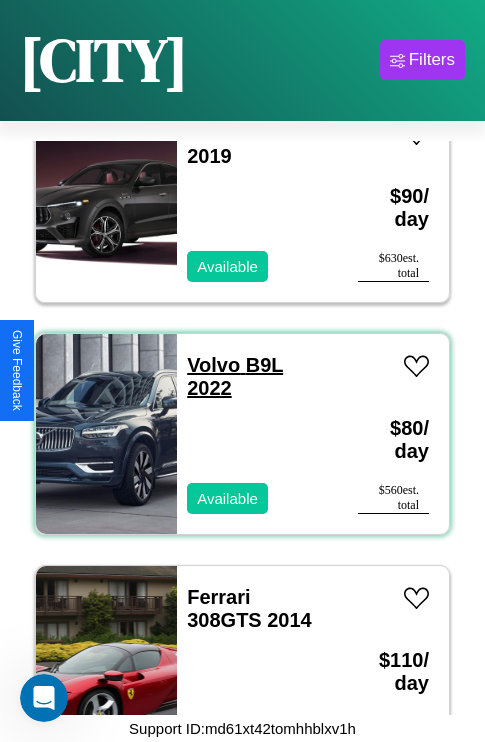 click on "Volvo   B9L   2022" at bounding box center (235, 376) 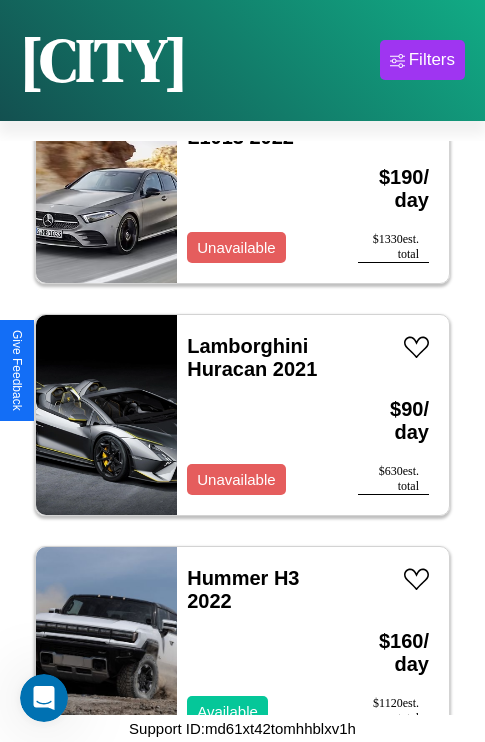 scroll, scrollTop: 2163, scrollLeft: 0, axis: vertical 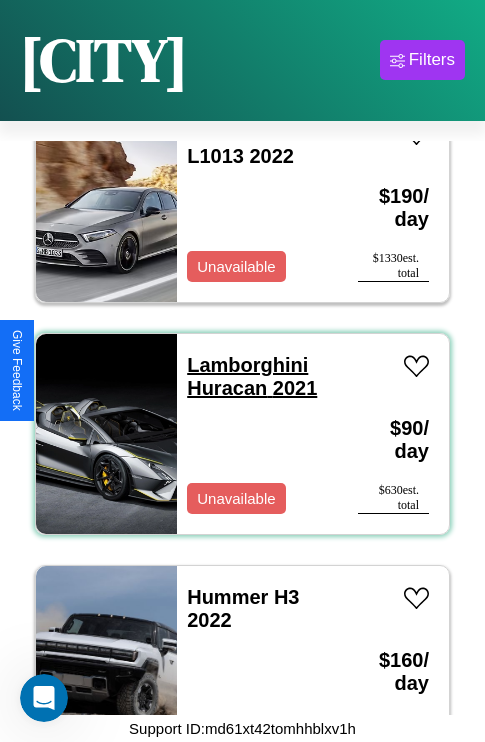 click on "Lamborghini   Huracan   2021" at bounding box center (252, 376) 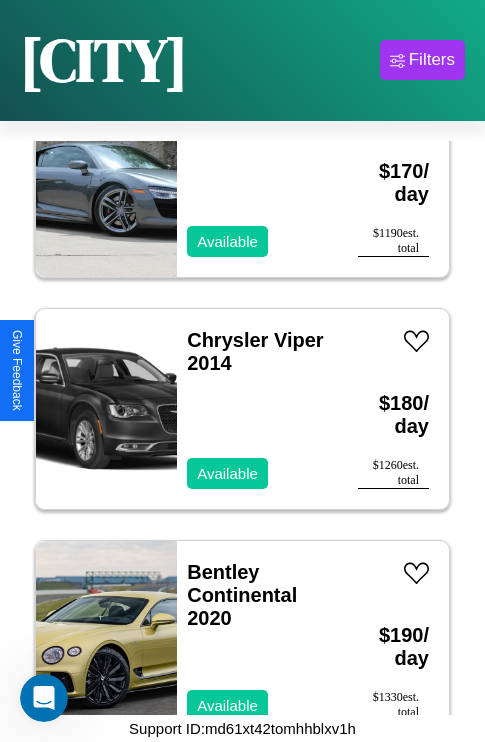 scroll, scrollTop: 36110, scrollLeft: 0, axis: vertical 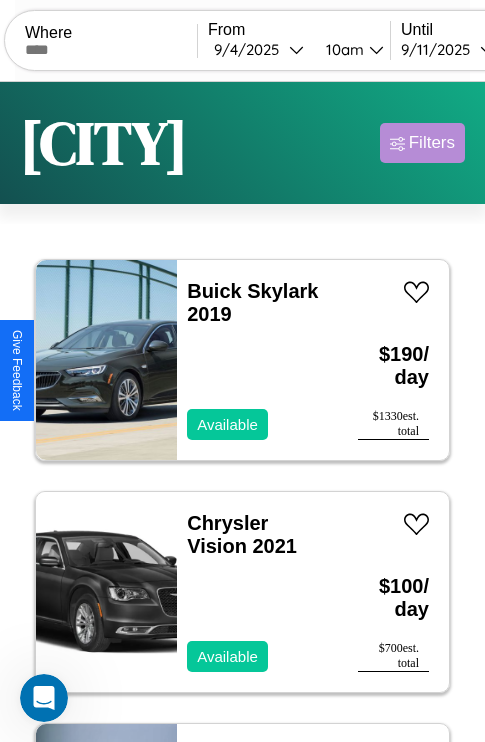 click on "Filters" at bounding box center [432, 143] 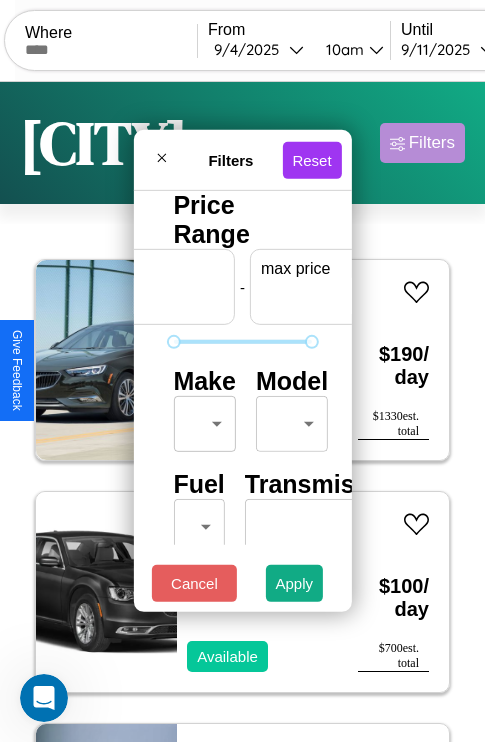 scroll, scrollTop: 0, scrollLeft: 124, axis: horizontal 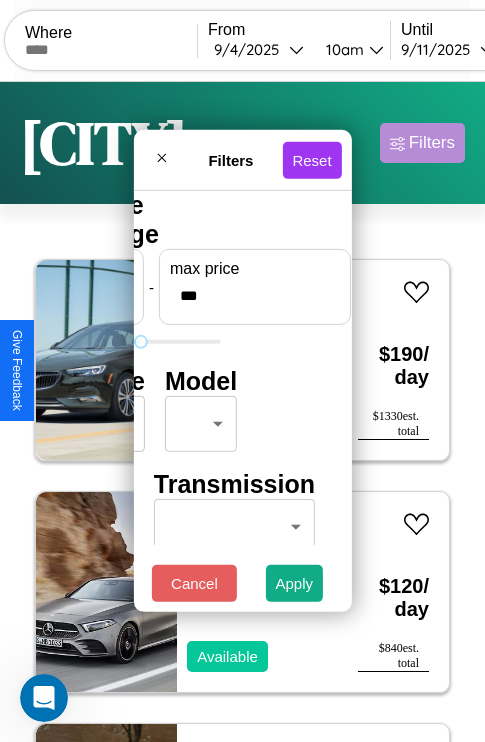 type on "***" 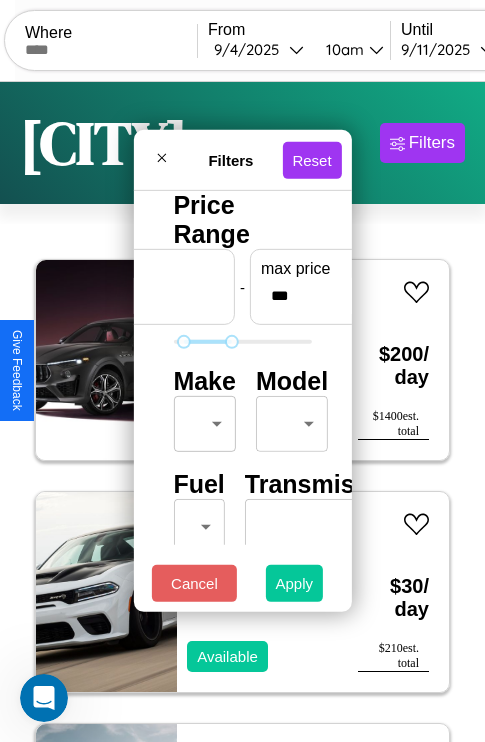 type on "**" 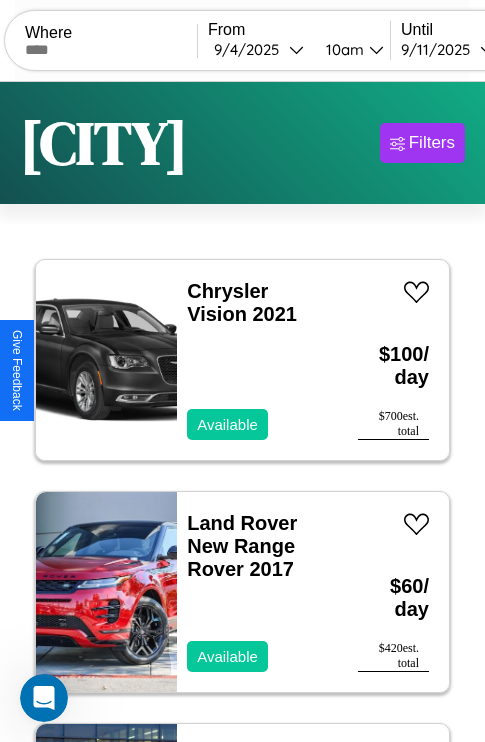 scroll, scrollTop: 95, scrollLeft: 0, axis: vertical 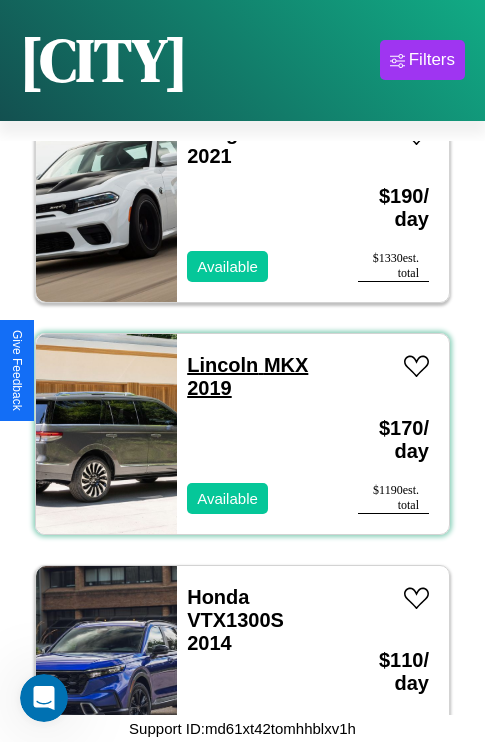 click on "Lincoln   MKX   2019" at bounding box center (247, 376) 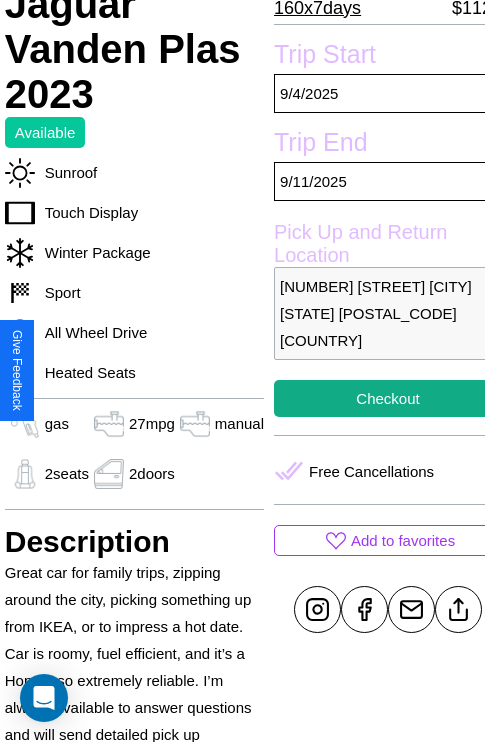 scroll, scrollTop: 499, scrollLeft: 68, axis: both 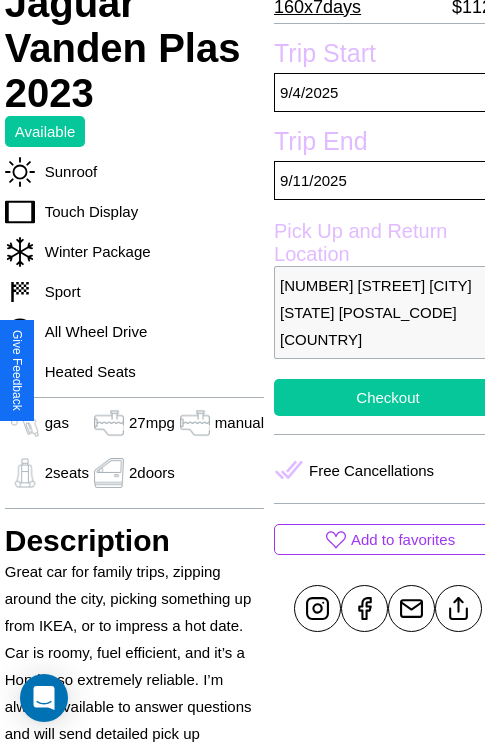click on "Checkout" at bounding box center (388, 397) 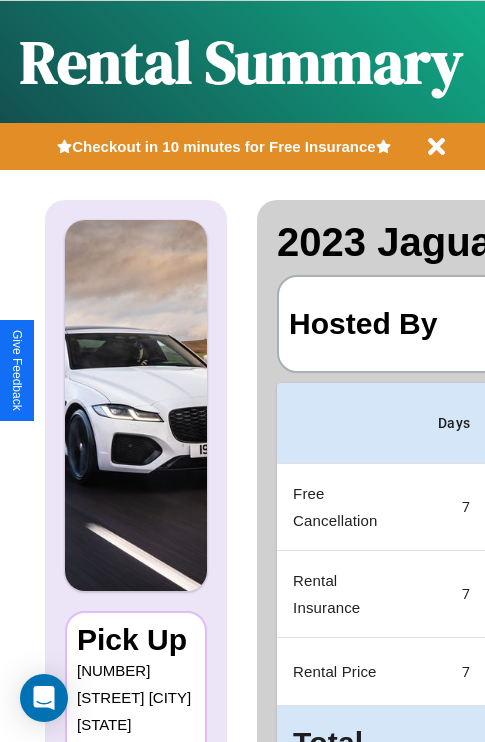 scroll, scrollTop: 0, scrollLeft: 392, axis: horizontal 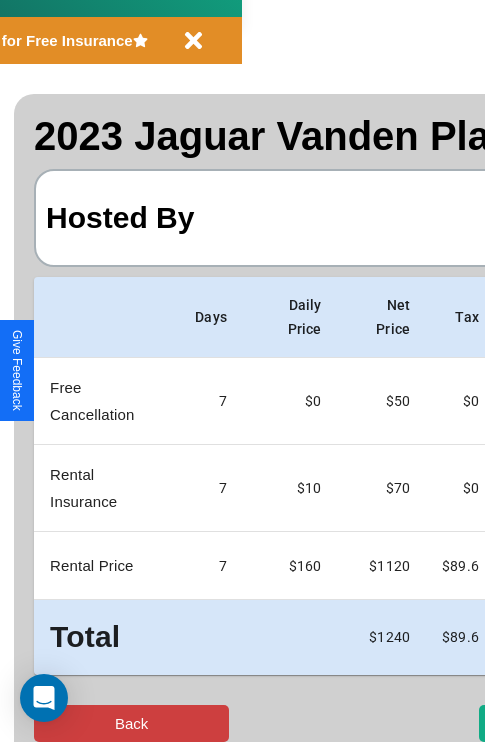 click on "Back" at bounding box center (131, 723) 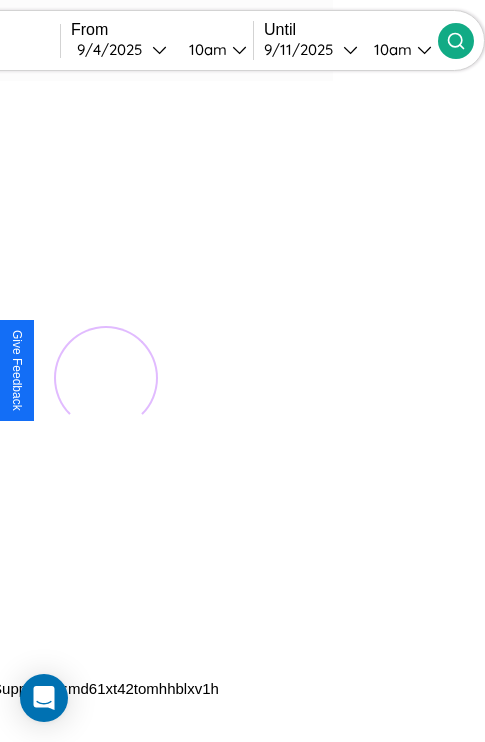 scroll, scrollTop: 0, scrollLeft: 0, axis: both 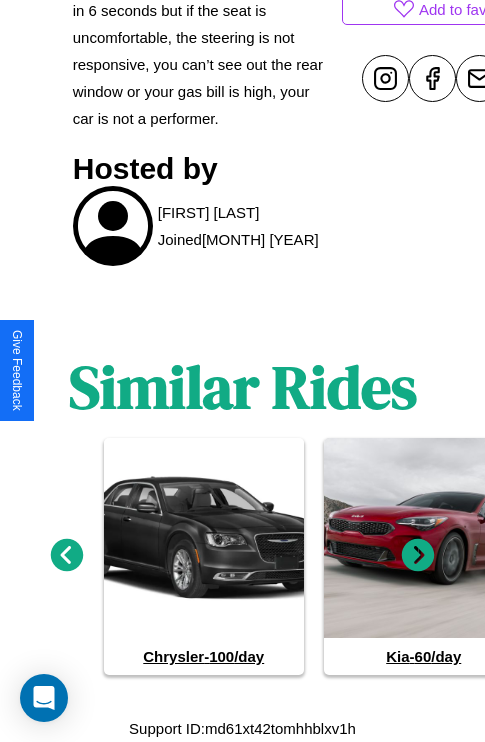 click 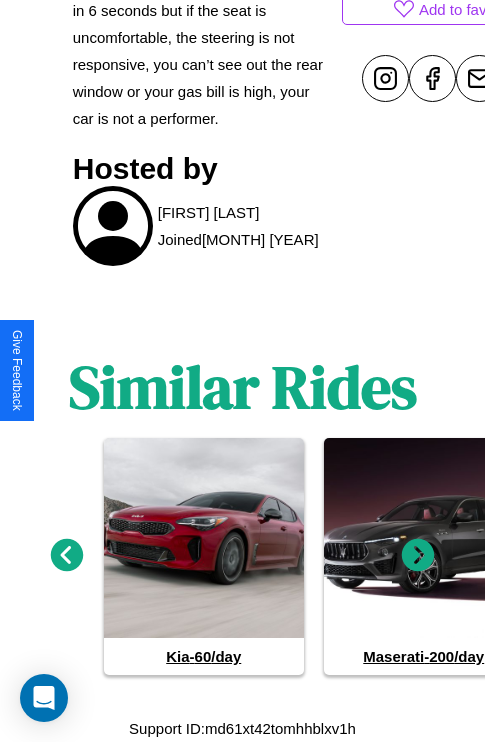 click 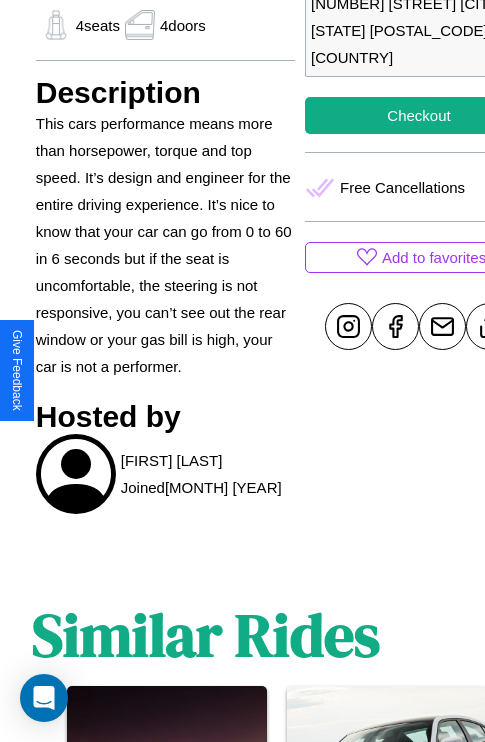 scroll, scrollTop: 649, scrollLeft: 48, axis: both 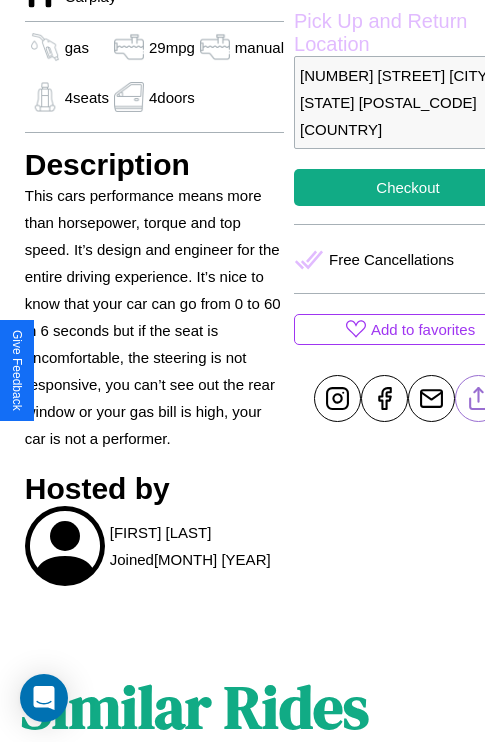 click 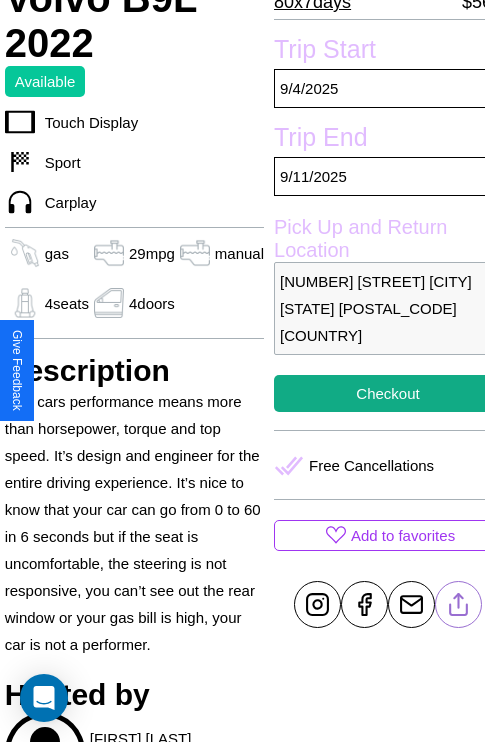 scroll, scrollTop: 438, scrollLeft: 68, axis: both 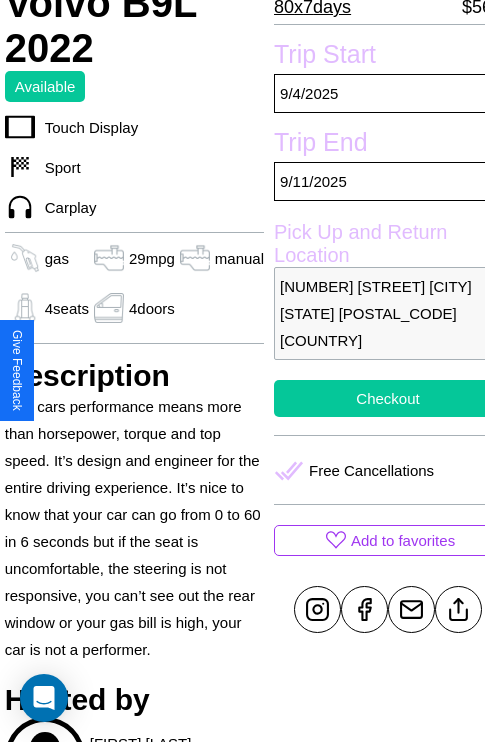 click on "Checkout" at bounding box center [388, 398] 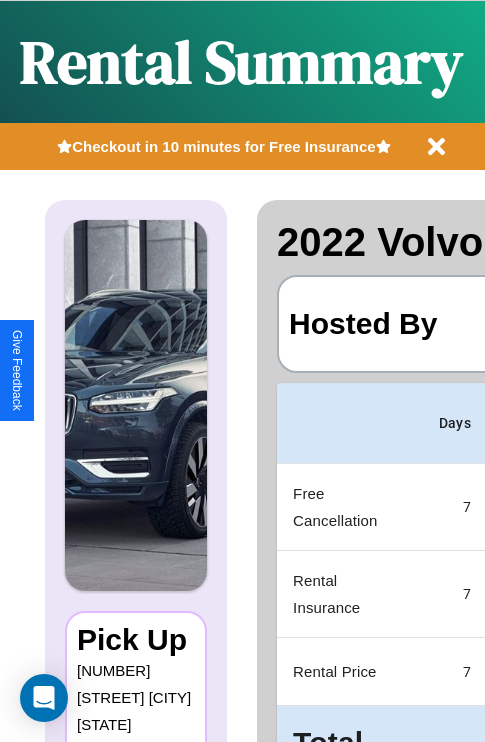 scroll, scrollTop: 0, scrollLeft: 392, axis: horizontal 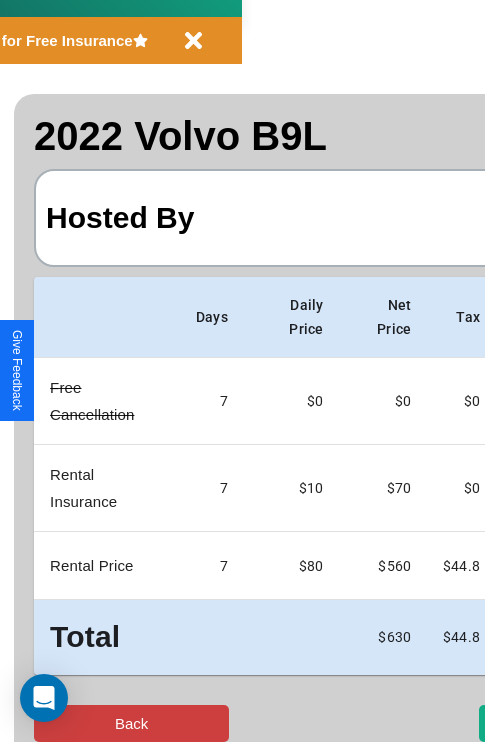 click on "Back" at bounding box center (131, 723) 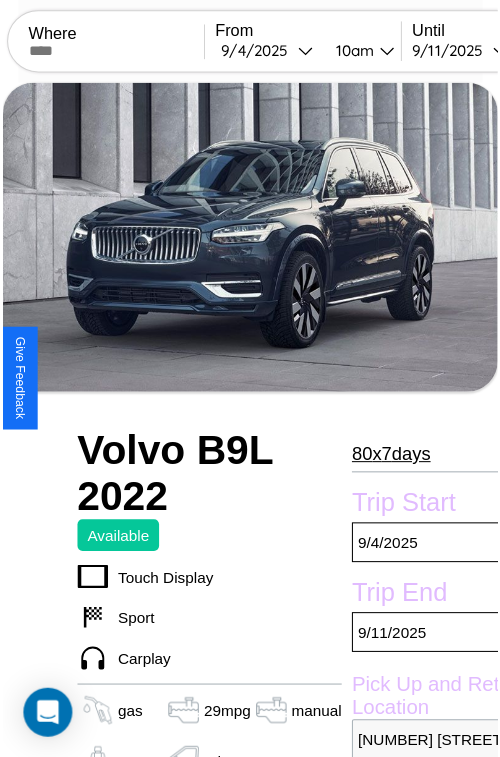 scroll, scrollTop: 160, scrollLeft: 68, axis: both 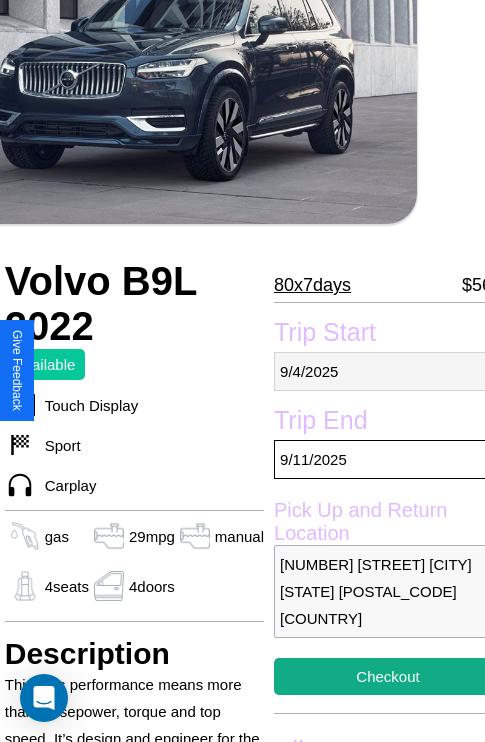 click on "[MONTH] / [DAY] / [YEAR]" at bounding box center (388, 371) 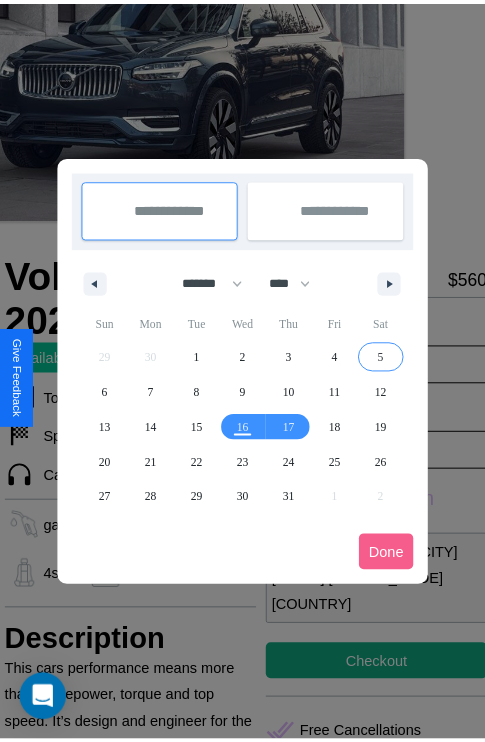 scroll, scrollTop: 0, scrollLeft: 68, axis: horizontal 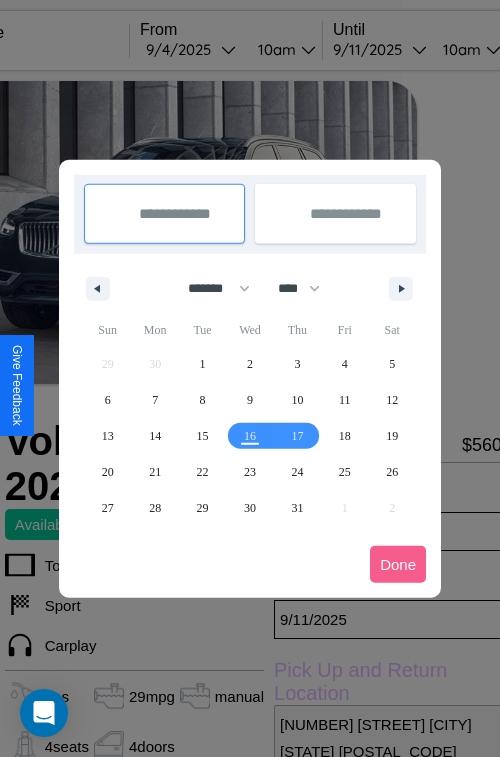 click at bounding box center [250, 378] 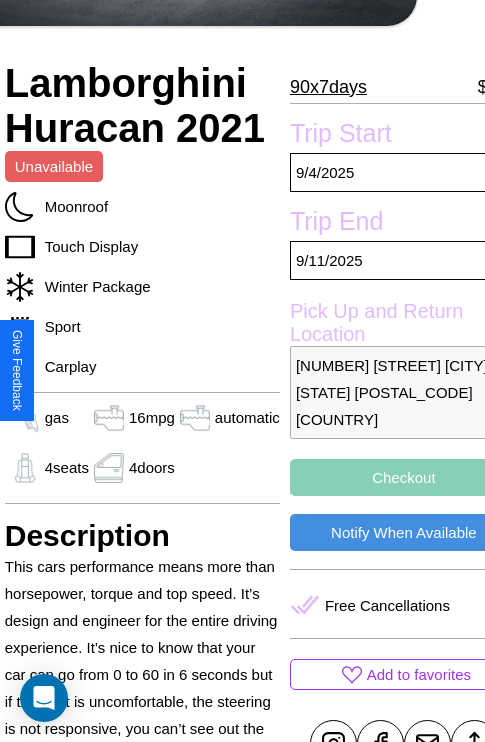 scroll, scrollTop: 408, scrollLeft: 84, axis: both 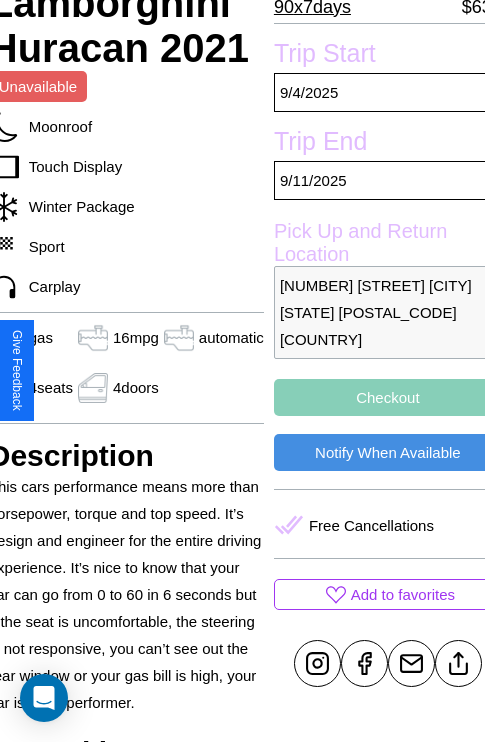 click on "Checkout" at bounding box center [388, 397] 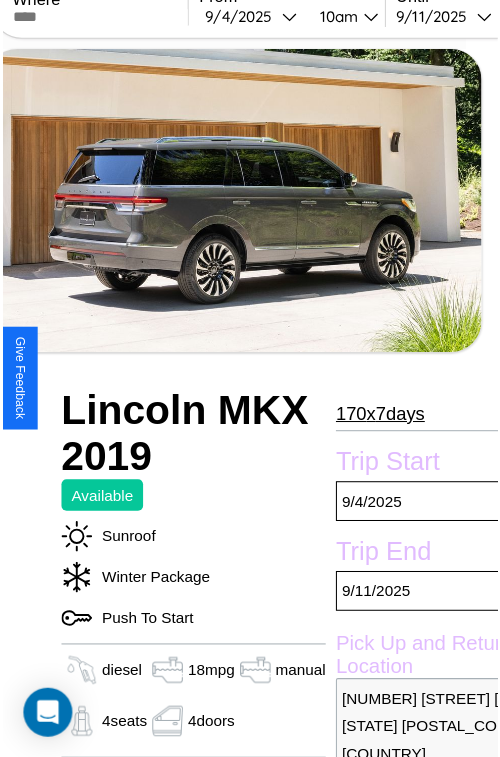scroll, scrollTop: 154, scrollLeft: 72, axis: both 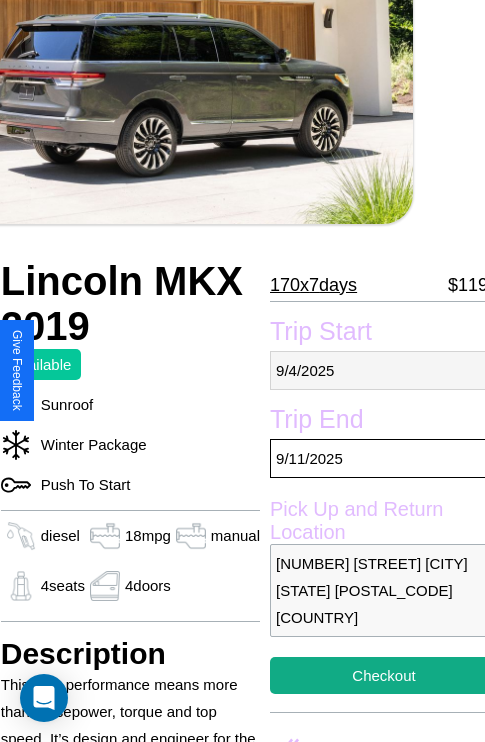 click on "[MONTH] / [DAY] / [YEAR]" at bounding box center (384, 370) 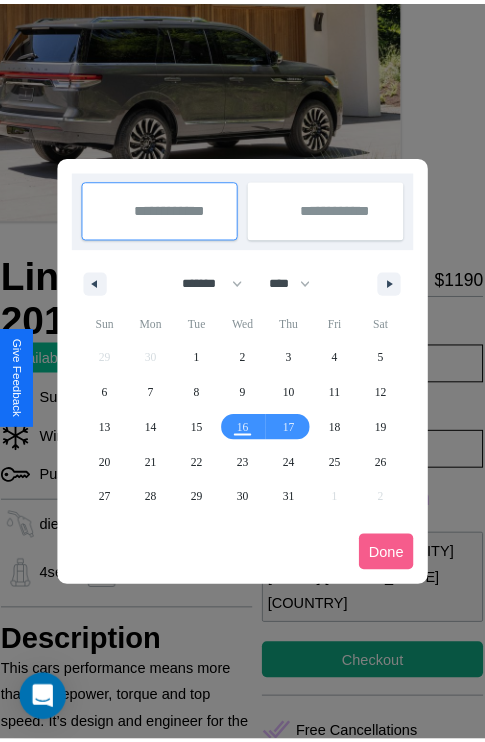 scroll, scrollTop: 0, scrollLeft: 72, axis: horizontal 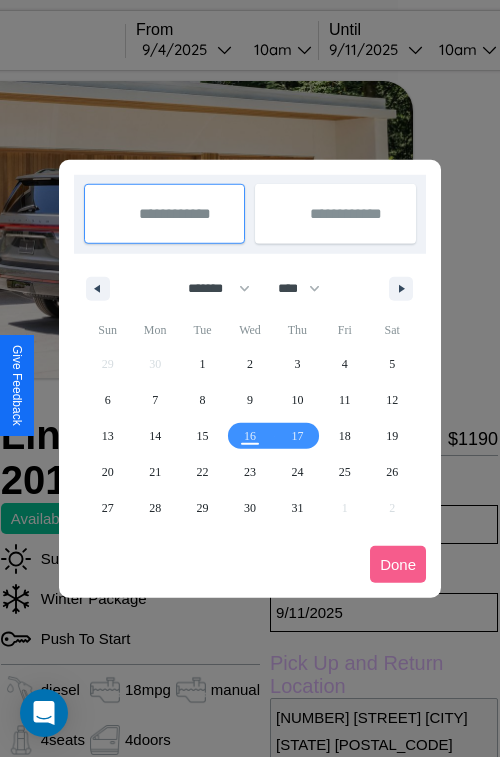 click at bounding box center [250, 378] 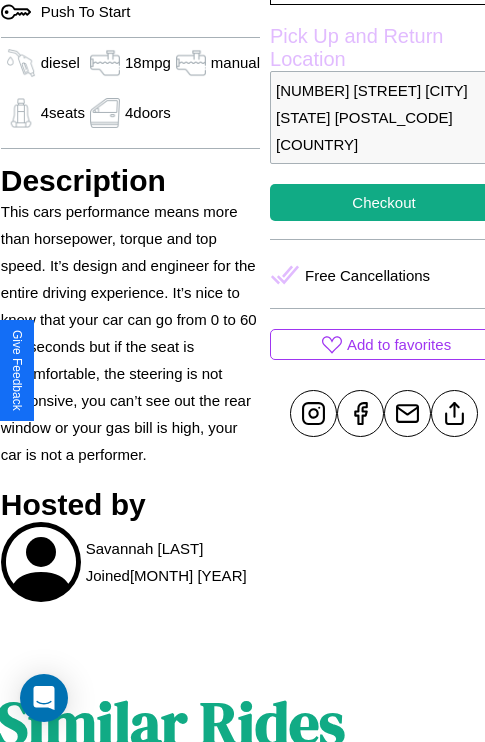 scroll, scrollTop: 643, scrollLeft: 72, axis: both 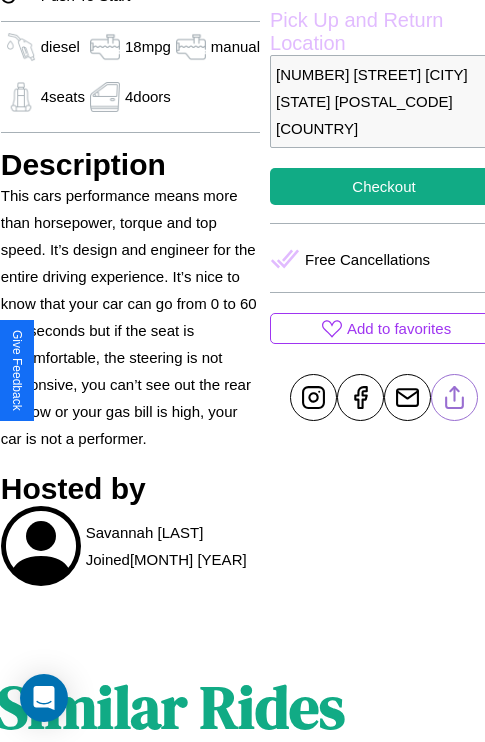 click 